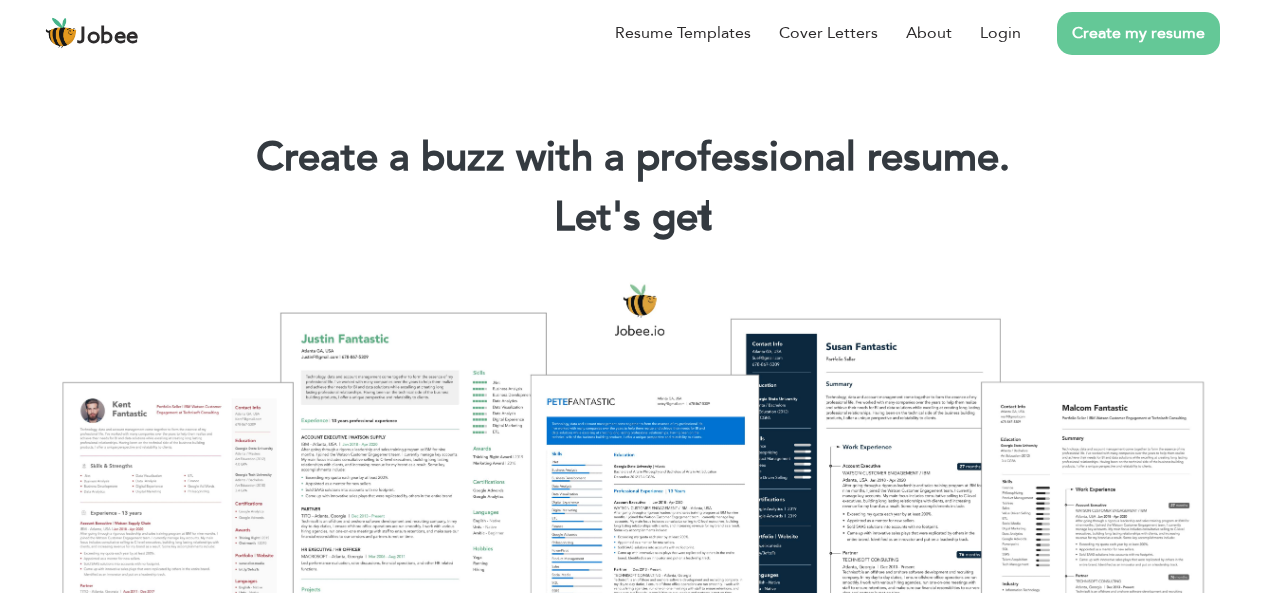 scroll, scrollTop: 0, scrollLeft: 0, axis: both 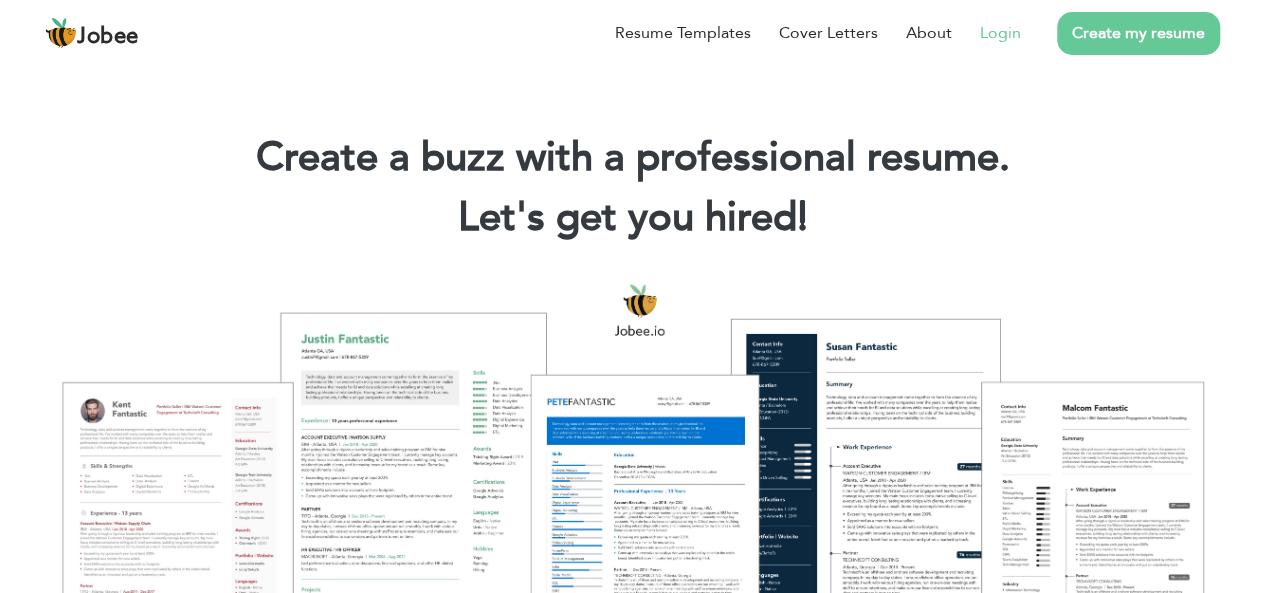 click on "Login" at bounding box center (1000, 33) 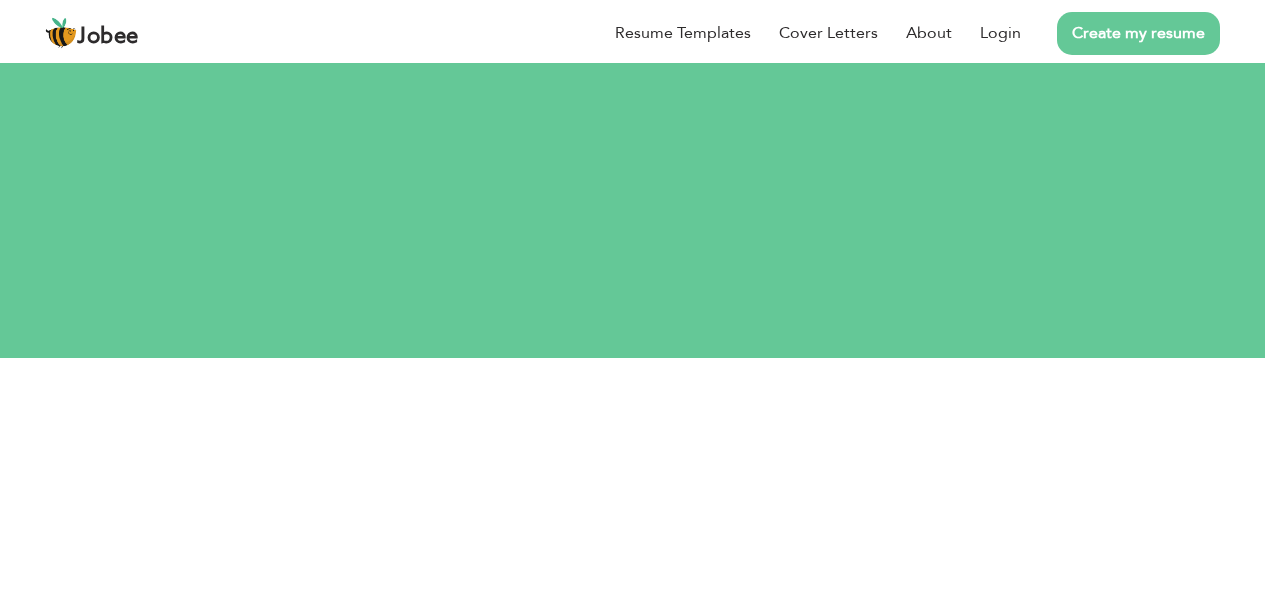 scroll, scrollTop: 0, scrollLeft: 0, axis: both 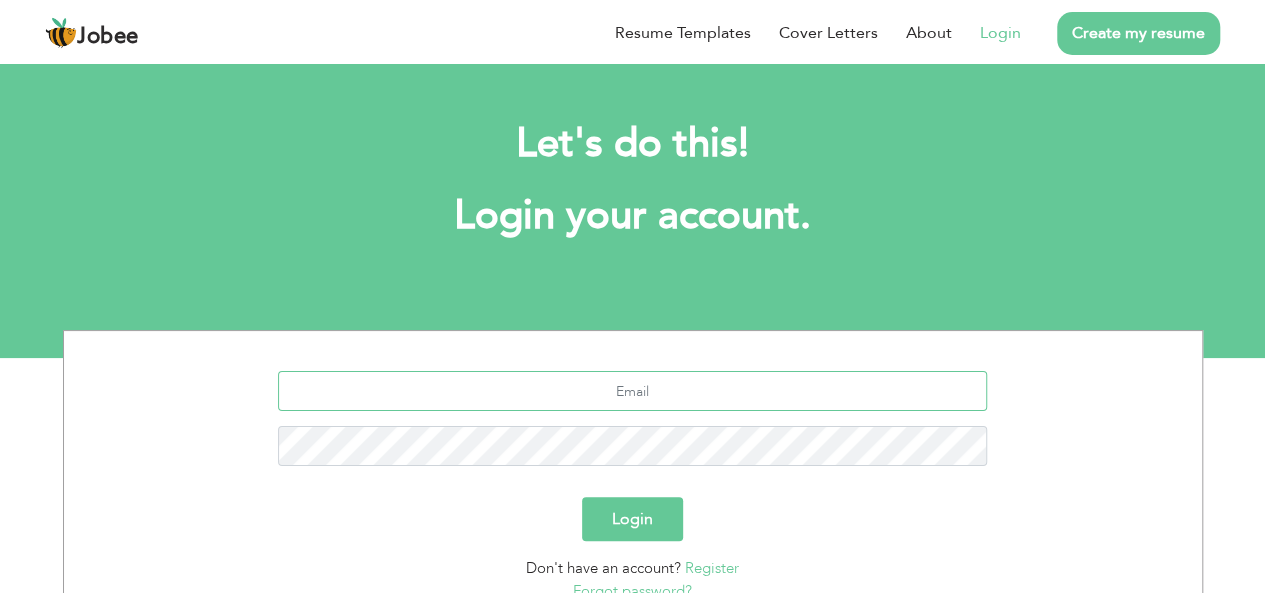 type on "[EMAIL_ADDRESS][DOMAIN_NAME]" 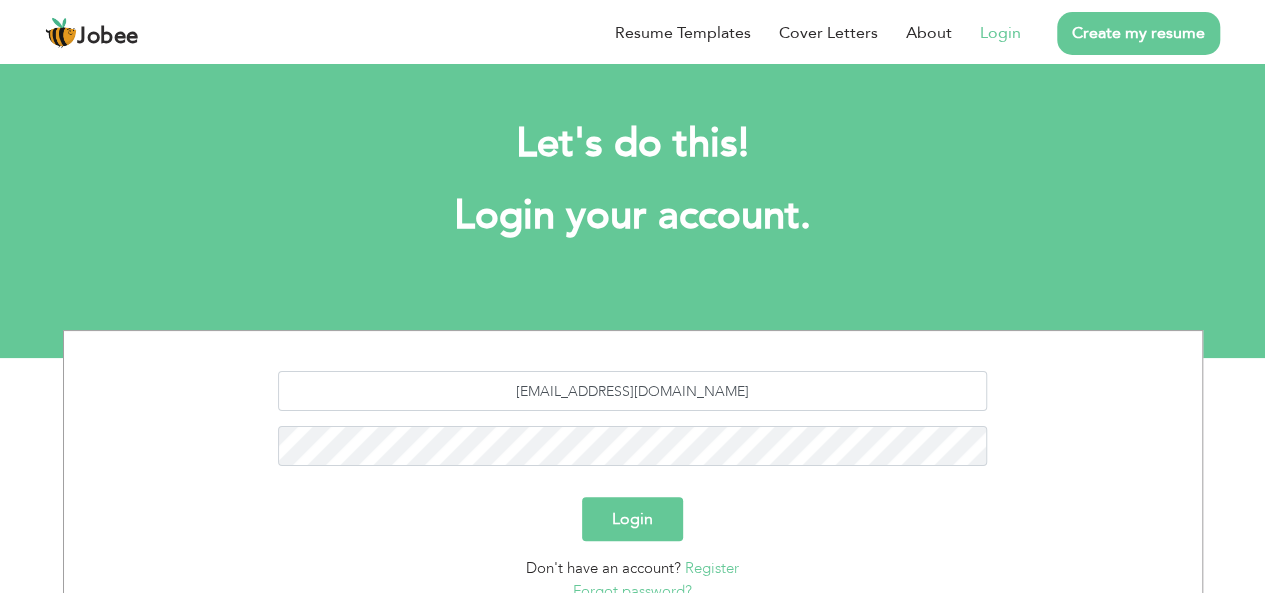 click on "Login" at bounding box center [632, 519] 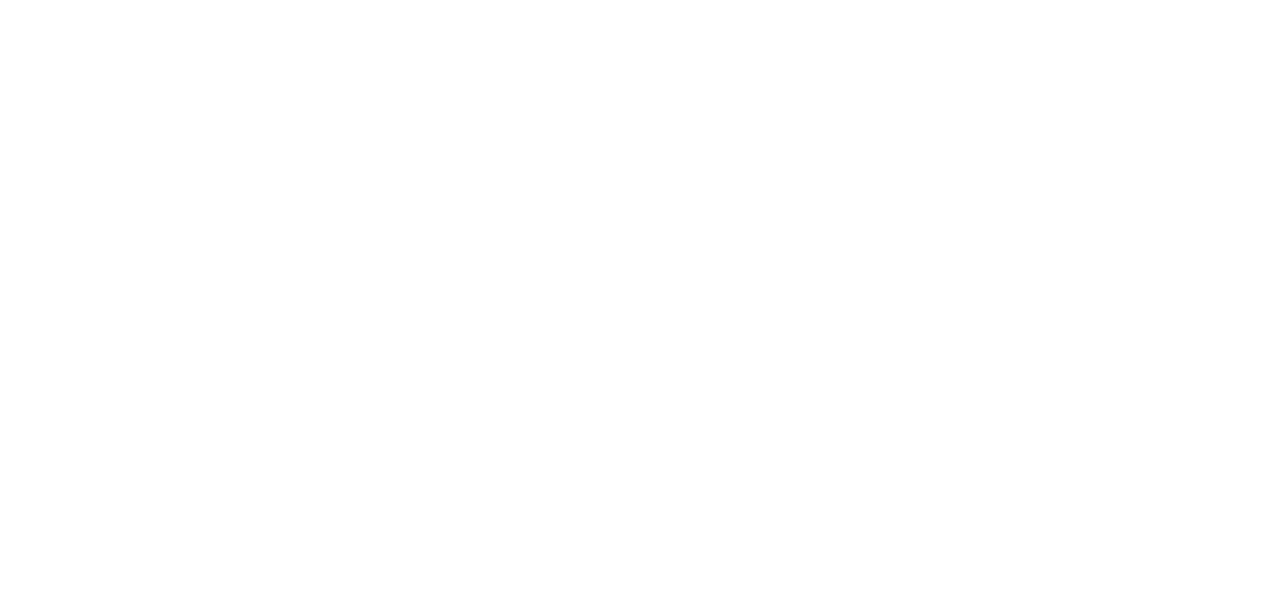 scroll, scrollTop: 0, scrollLeft: 0, axis: both 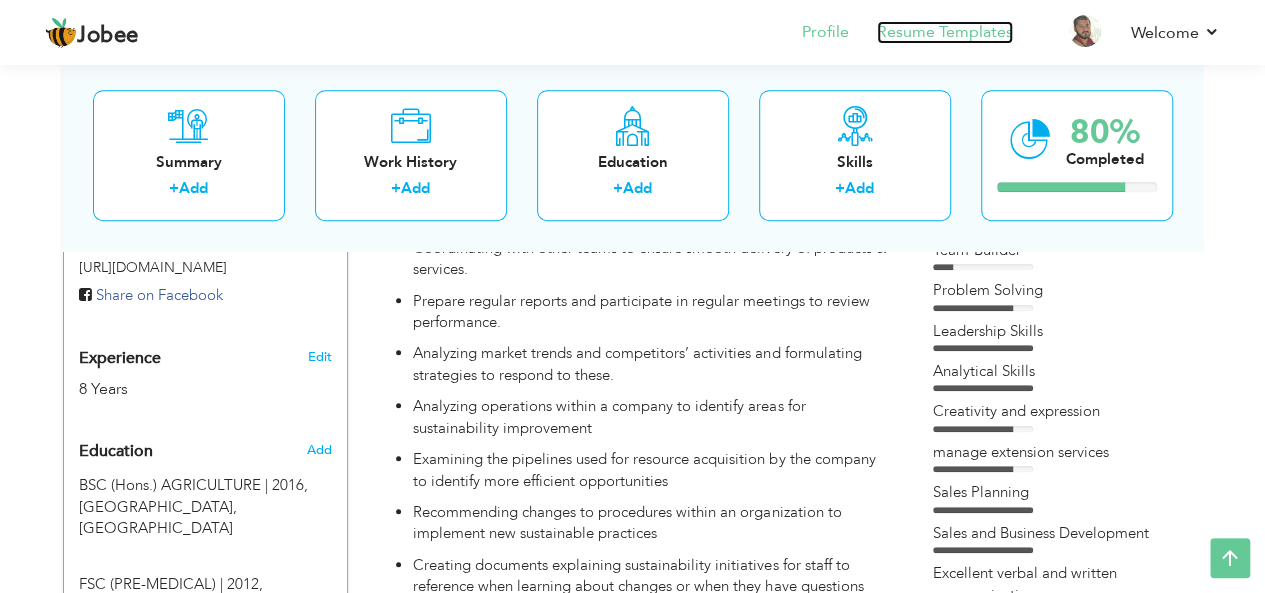 click on "Resume Templates" at bounding box center [945, 32] 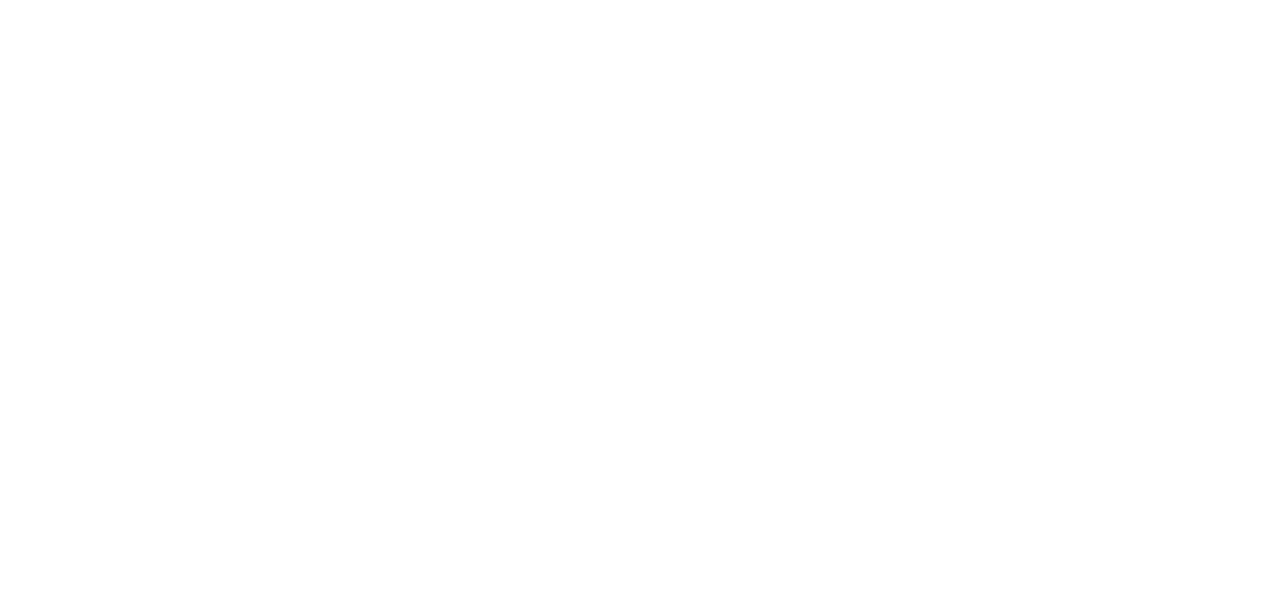 scroll, scrollTop: 0, scrollLeft: 0, axis: both 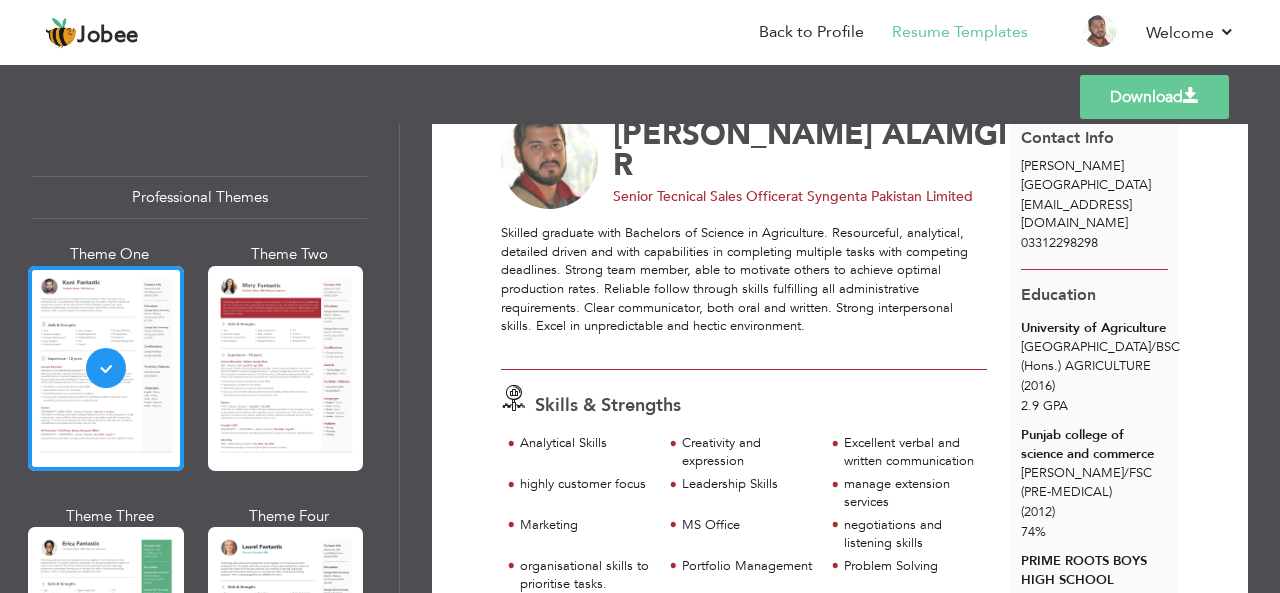 click on "Download" at bounding box center (1154, 97) 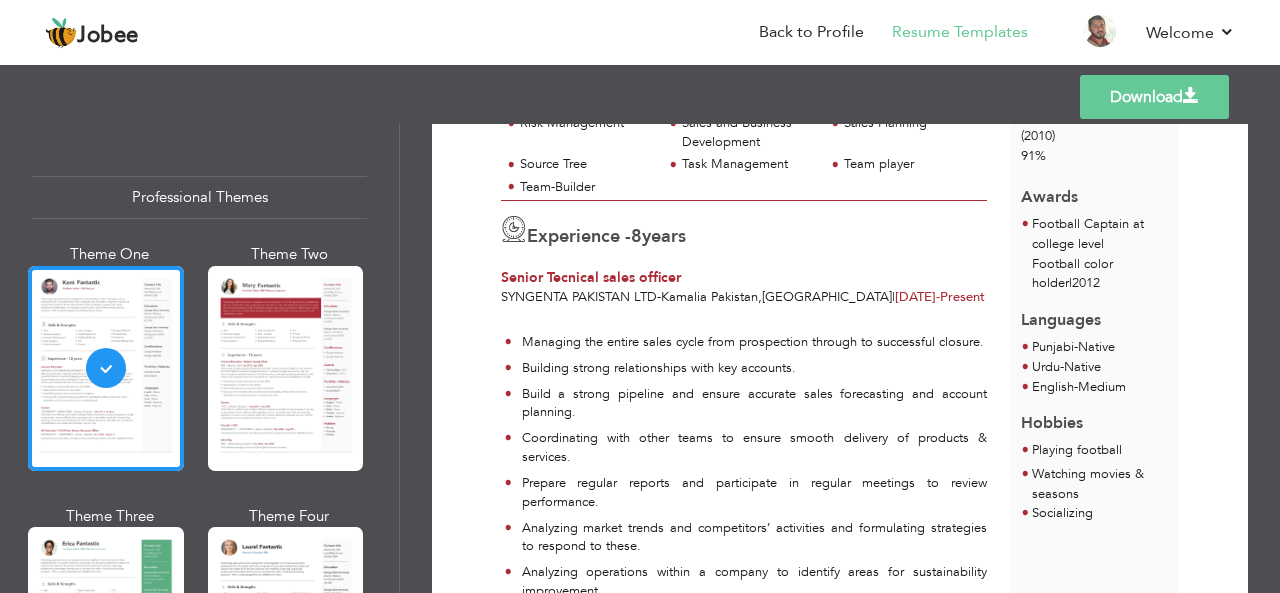 scroll, scrollTop: 620, scrollLeft: 0, axis: vertical 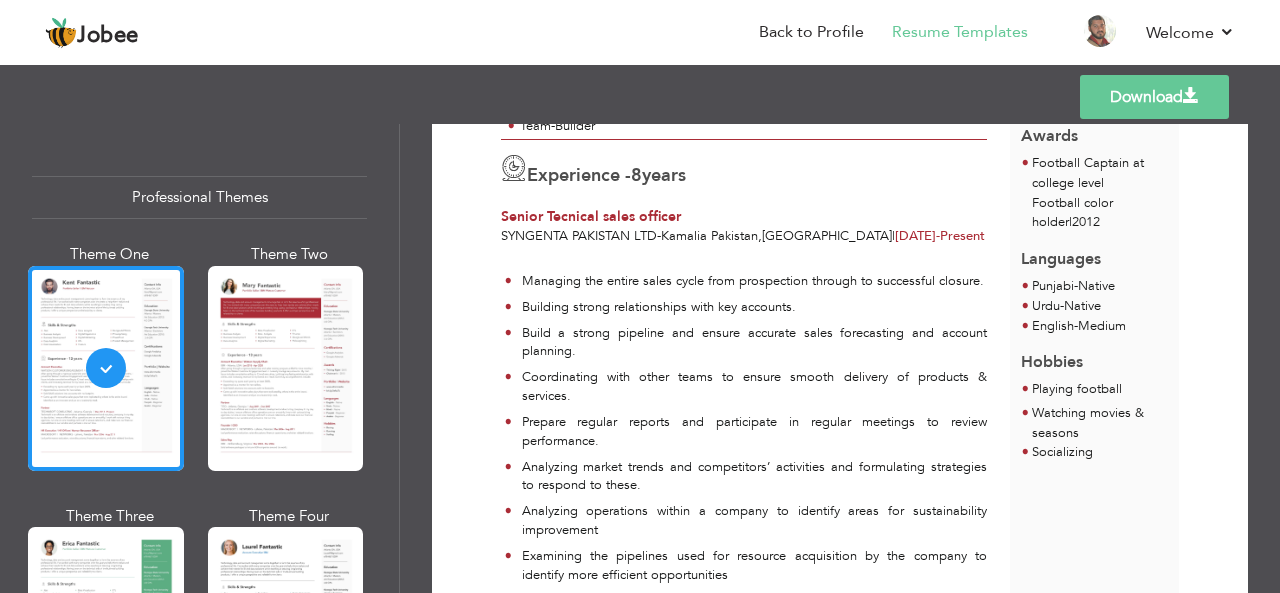 click on "Build a strong pipeline and ensure accurate sales forecasting and account planning." at bounding box center [755, 342] 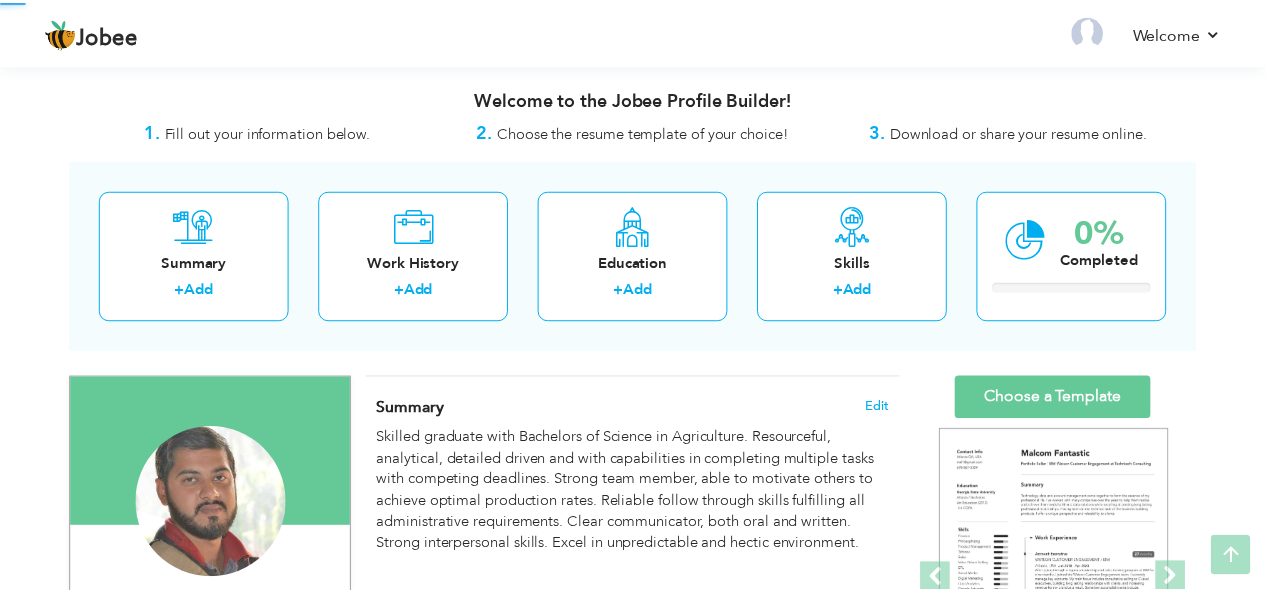scroll, scrollTop: 694, scrollLeft: 0, axis: vertical 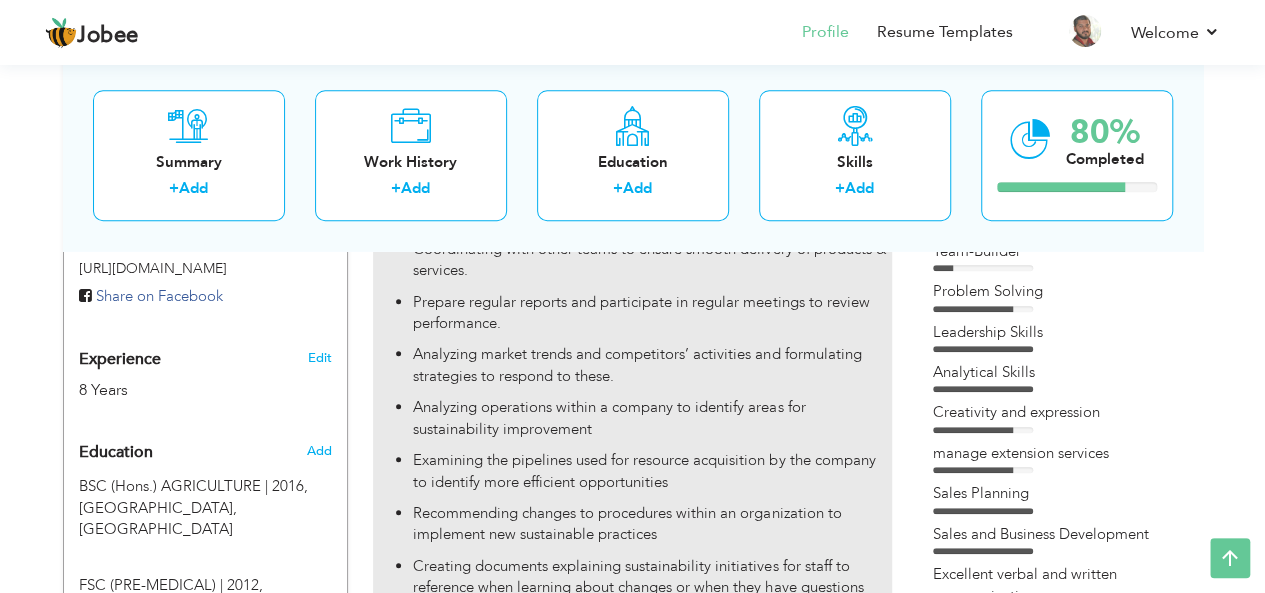 click on "Examining the pipelines used for resource acquisition by the company to identify more efficient opportunities" at bounding box center [652, 471] 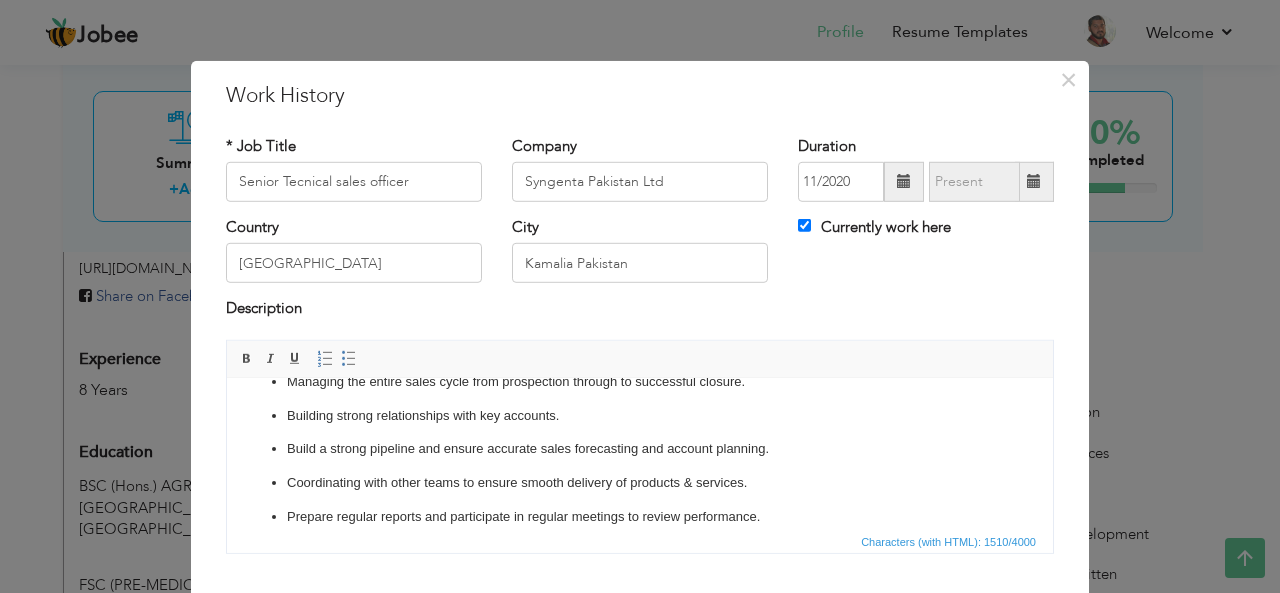 scroll, scrollTop: 0, scrollLeft: 0, axis: both 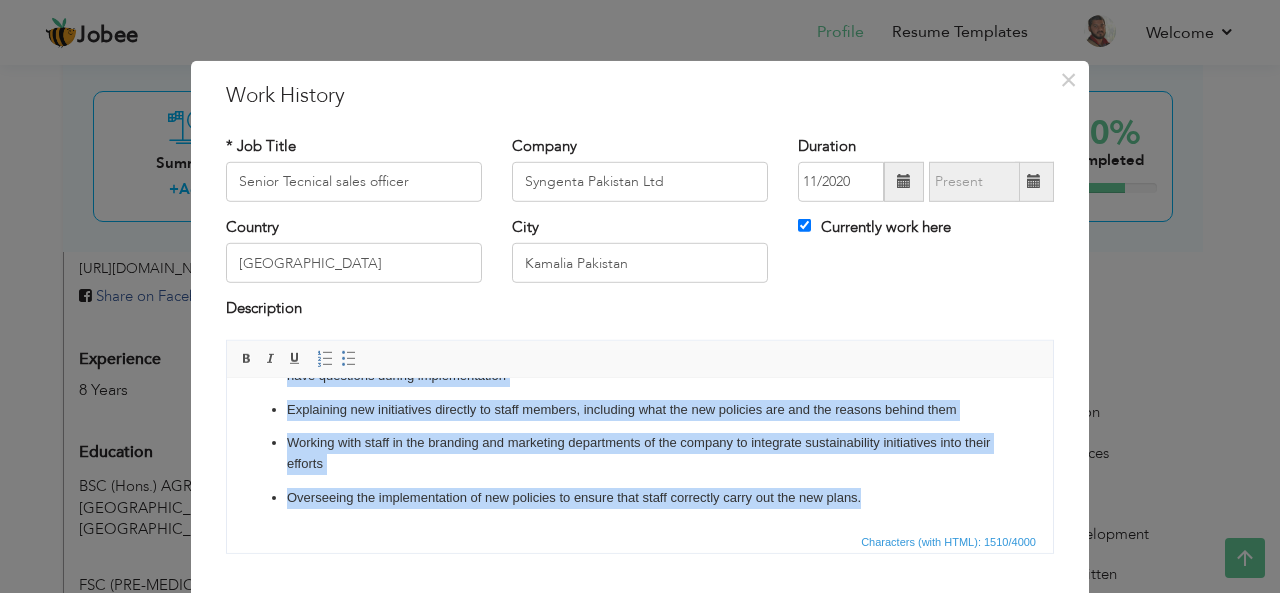 drag, startPoint x: 273, startPoint y: 440, endPoint x: 882, endPoint y: 500, distance: 611.94855 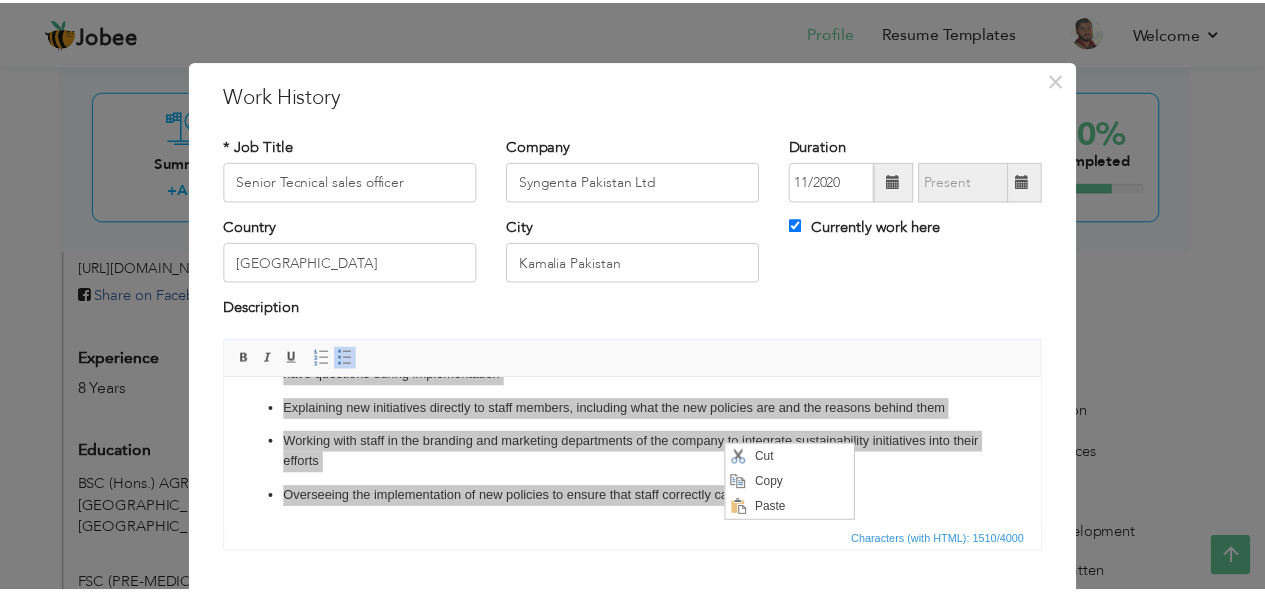 scroll, scrollTop: 0, scrollLeft: 0, axis: both 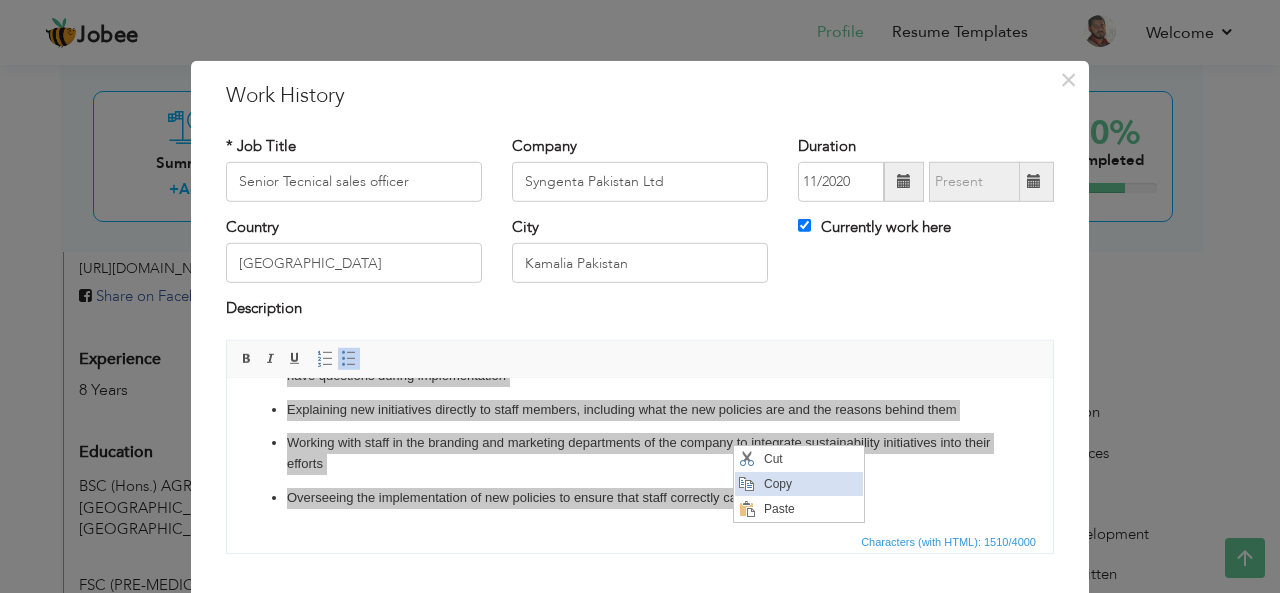 click on "Copy" at bounding box center (810, 483) 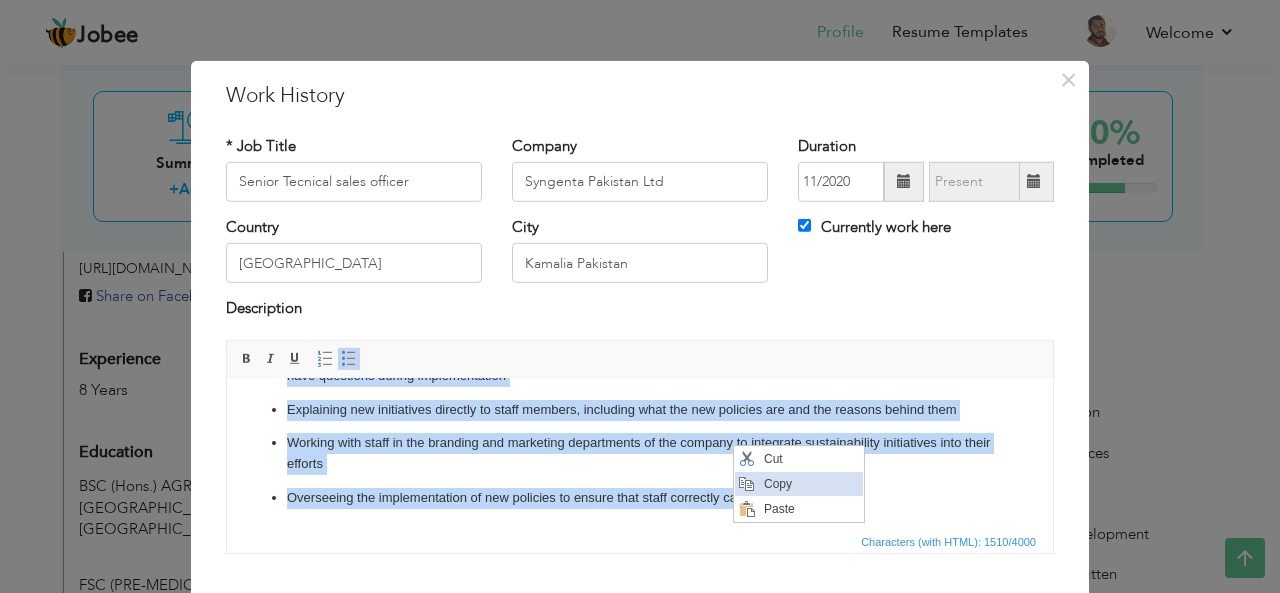 copy on "Loremips dol sitame conse adipi elit seddoeiusmo tempori ut laboreetdo magnaal. Enimadmi veniam quisnostrudex ulla lab nisialiq. Exeac c duisau irureinr vol velite cillumfu nulla pariaturexc sin occaeca cupidata. Nonproidents culp quiof deser mo animid estlab perspici un omnisist & natuserr. Volupta accusan dolorem lau totamremape ea ipsaqua abilloin ve quasia beataevitae. Dictaexpl nemoen ipsamq vol aspernatura’ oditfugitc mag doloreseosr sequinesci ne porroqu do adipi. Numquamei moditempor incidu m quaerat et minussol nobis eli optiocumquenih impeditquop Facerepos ass repellend temp aut quibusda officiisdeb re nec saepeev vo repudian recu itaqueear hictenetursap Delectusreic volupta ma aliasperfe dolori as repellatmini no exercitat ull corporissus laboriosa Aliquidc consequat quidmaxime mollitiamolest harumquidem rer facil ex distincti naml temporec solut nobisel op cumq nihi impe minusquod maxime placeatfacerep Omnislorem ips dolorsitame consecte ad elits doeiusm, temporinc utla etd mag aliquaen adm ven..." 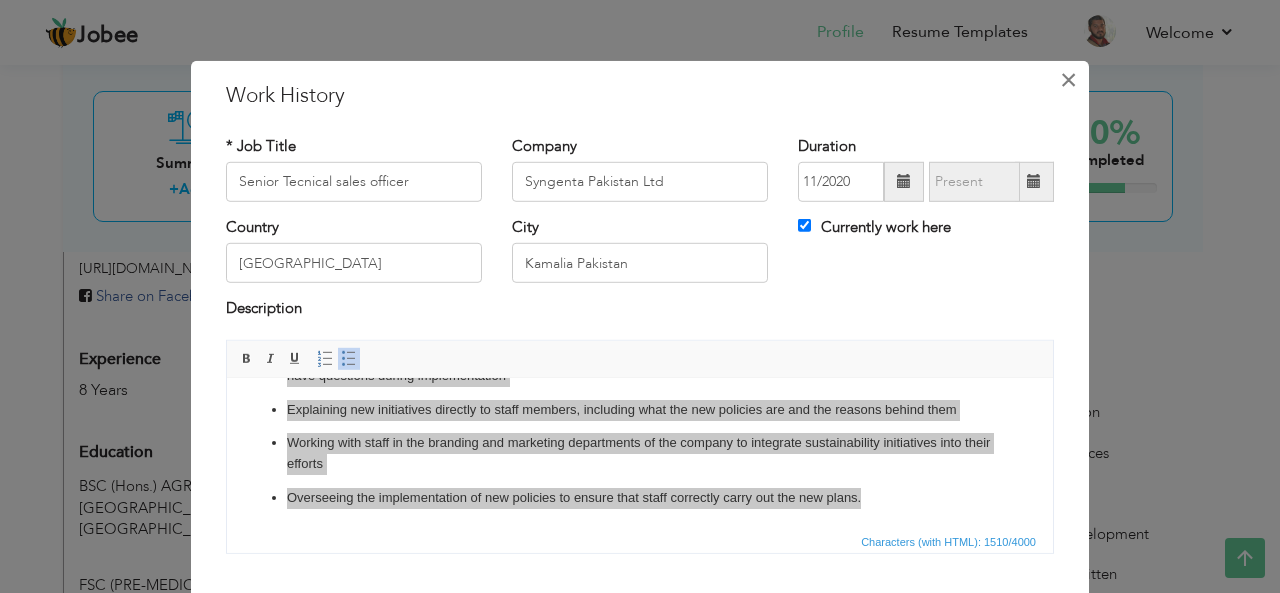 click on "×" at bounding box center (1068, 79) 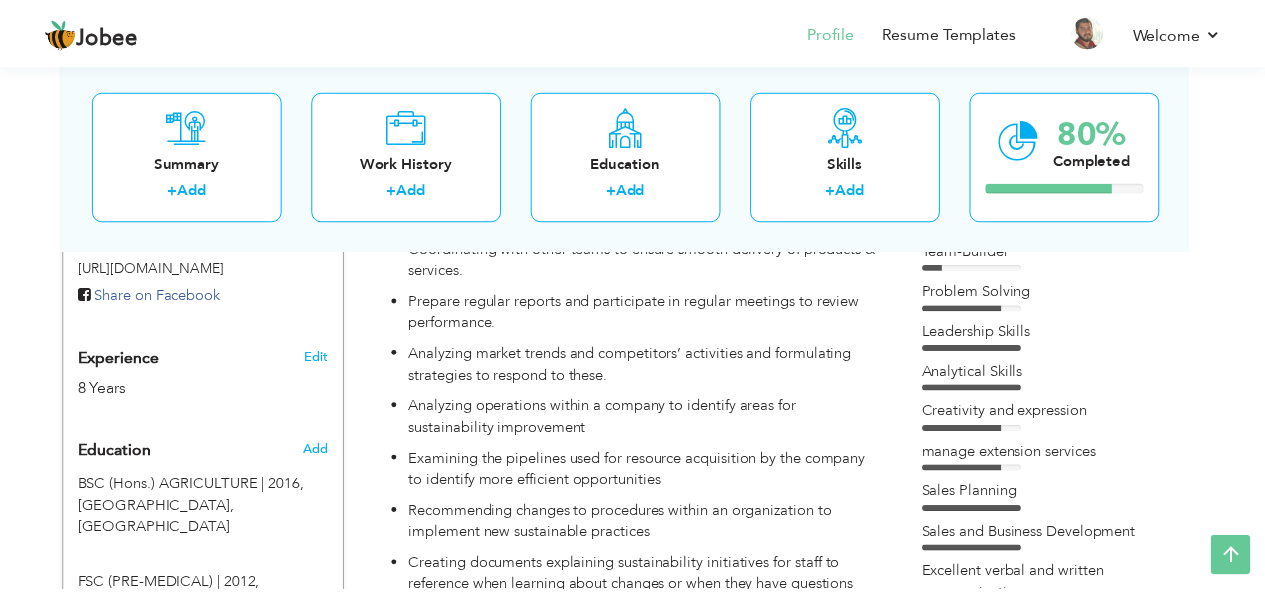 scroll, scrollTop: 0, scrollLeft: 0, axis: both 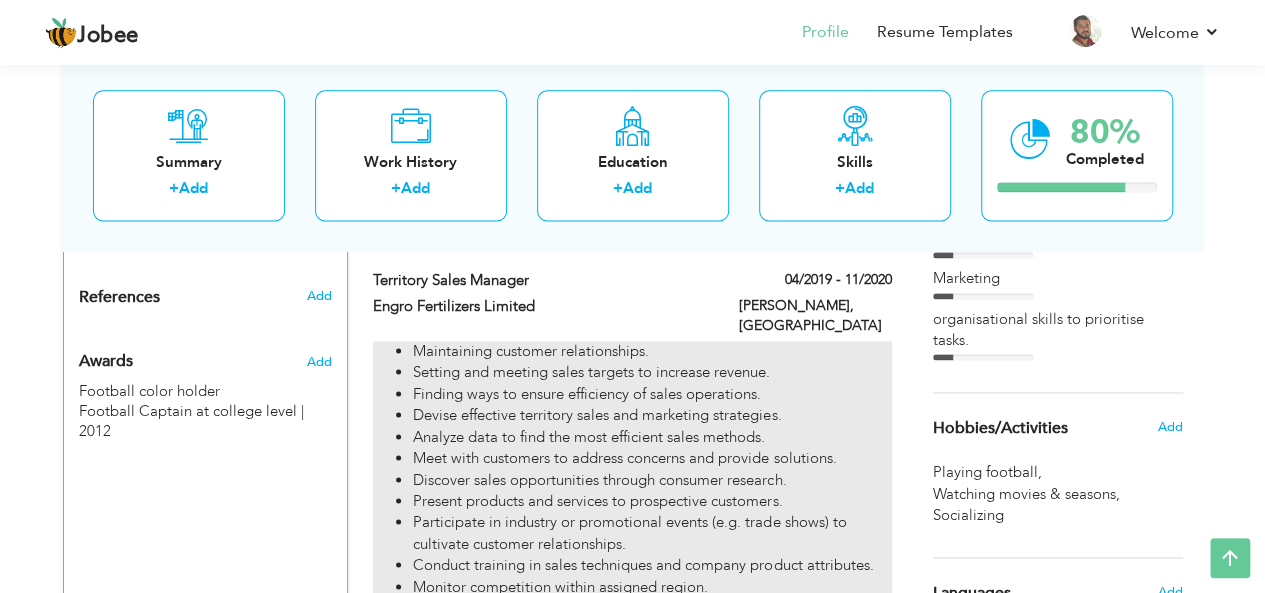 click on "Meet with customers to address concerns and provide solutions." at bounding box center (652, 458) 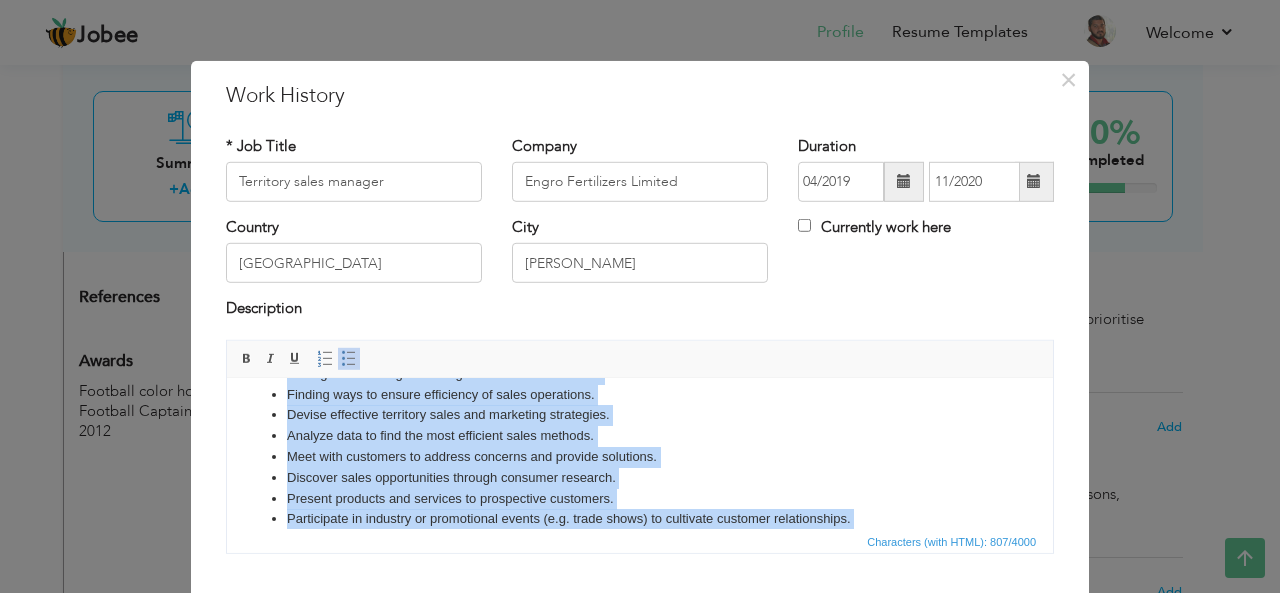 scroll, scrollTop: 139, scrollLeft: 0, axis: vertical 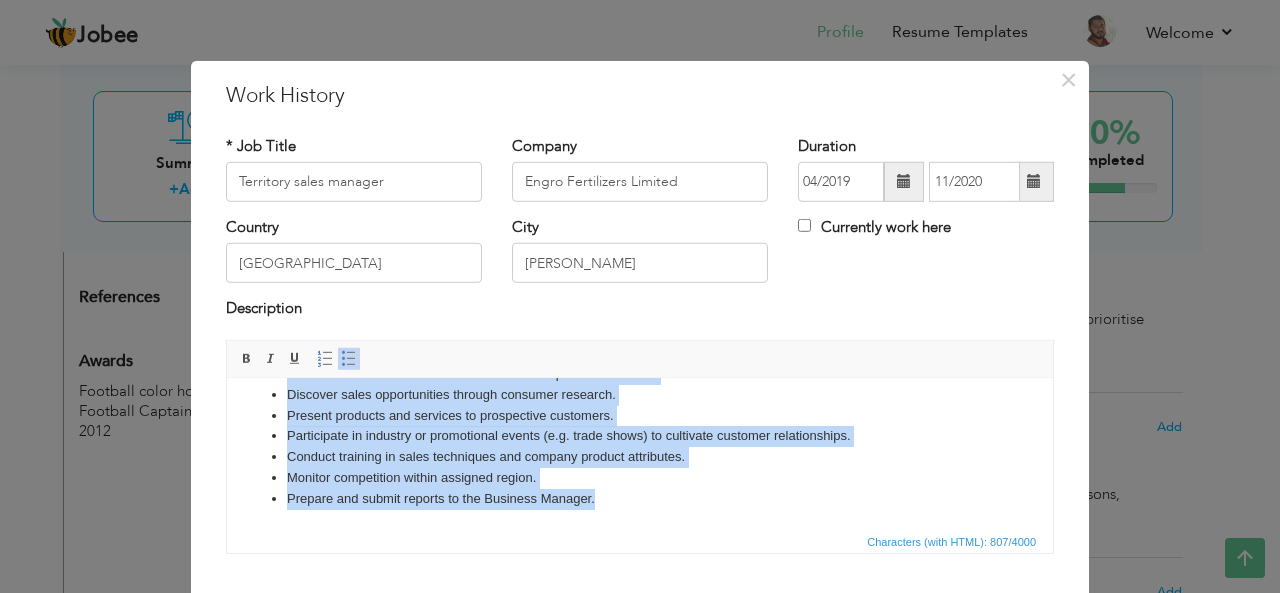 drag, startPoint x: 286, startPoint y: 404, endPoint x: 611, endPoint y: 511, distance: 342.16077 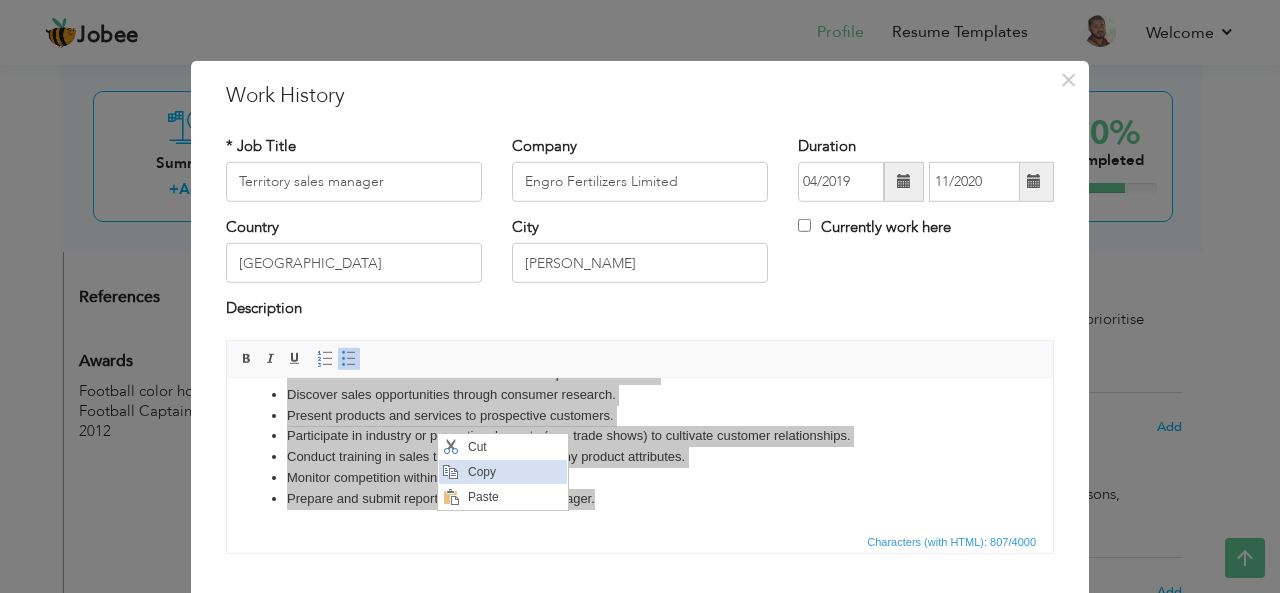 drag, startPoint x: 491, startPoint y: 476, endPoint x: 905, endPoint y: 806, distance: 529.4299 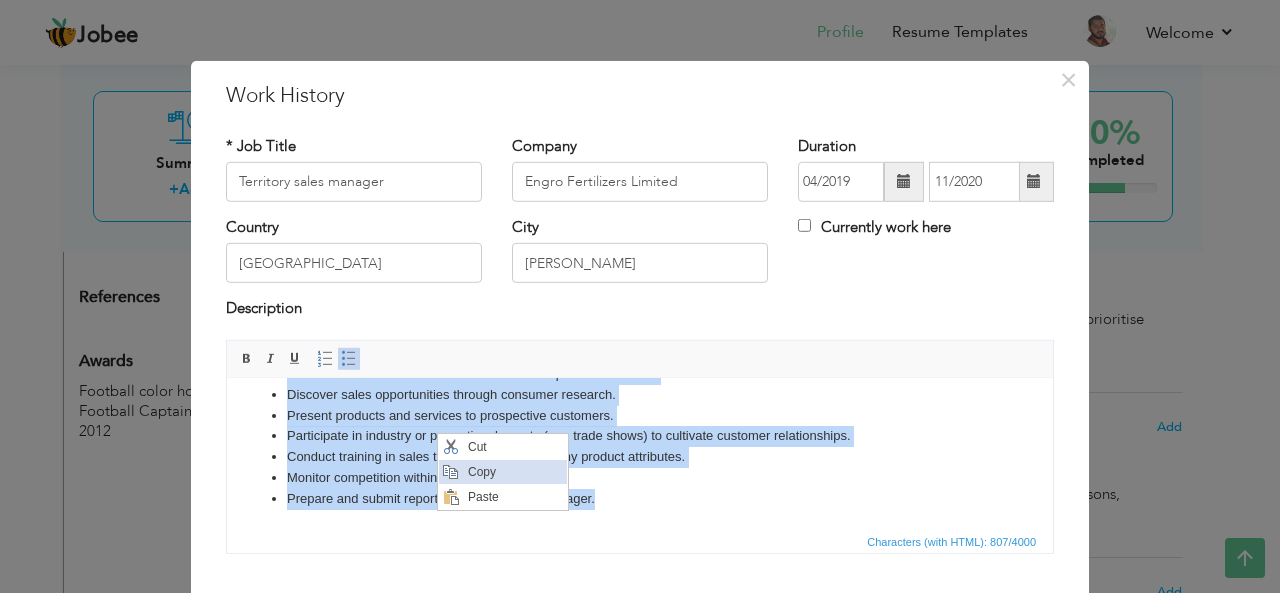copy on "Maintaining customer relationships. Setting and meeting sales targets to increase revenue. Finding ways to ensure efficiency of sales operations. Devise effective territory sales and marketing strategies. Analyze data to find the most efficient sales methods. Meet with customers to address concerns and provide solutions. Discover sales opportunities through consumer research. Present products and services to prospective customers. Participate in industry or promotional events (e.g. trade shows) to cultivate customer relationships. Conduct training in sales techniques and company product attributes. Monitor competition within assigned region. Prepare and submit reports to the Business Manager." 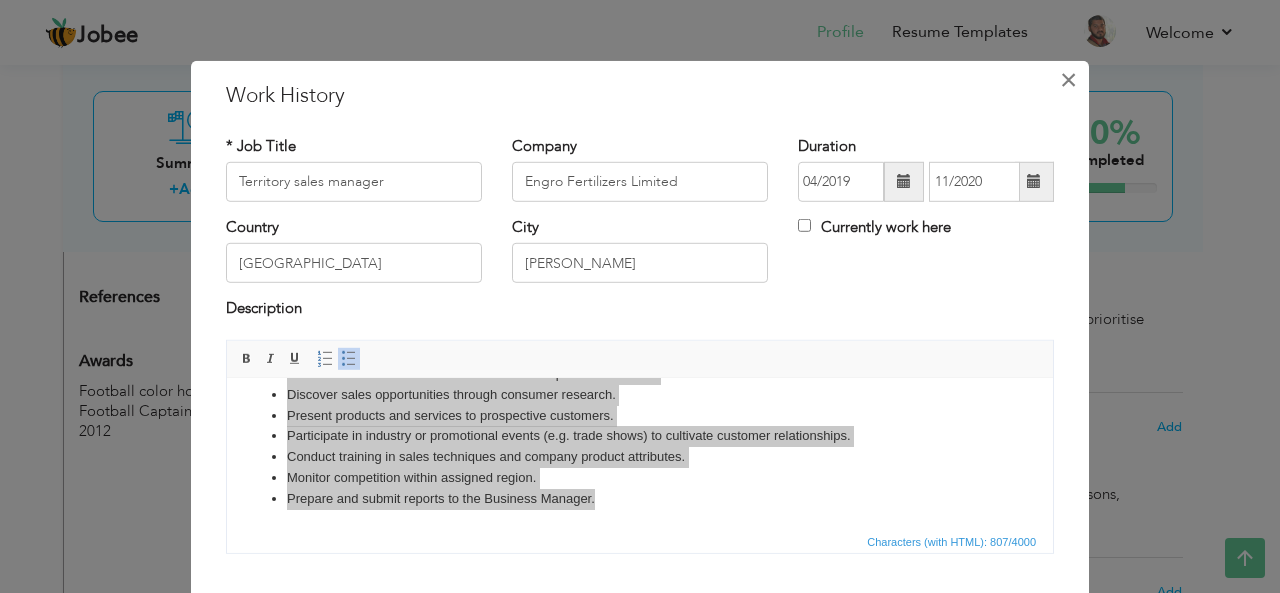 click on "×" at bounding box center [1068, 79] 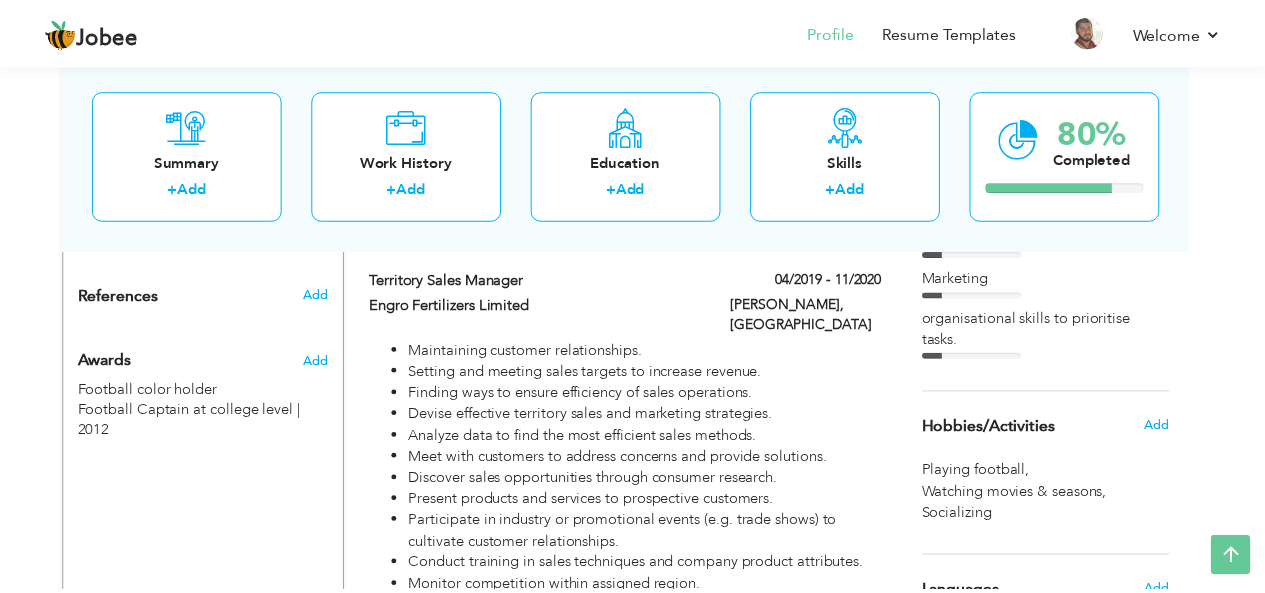 scroll, scrollTop: 0, scrollLeft: 0, axis: both 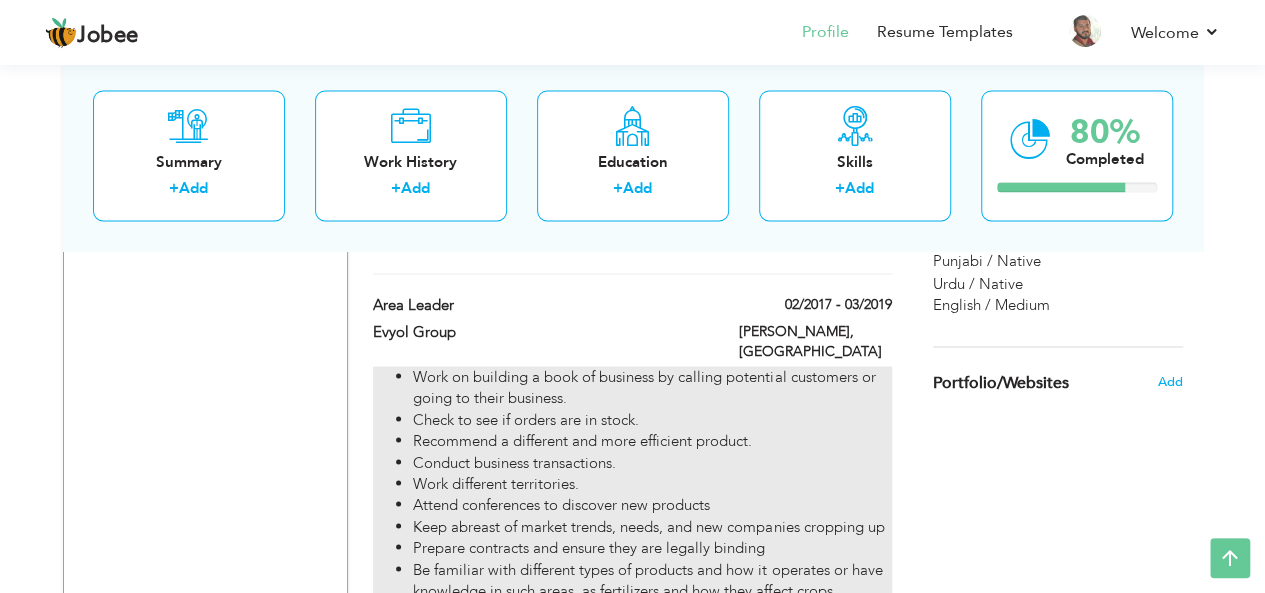 click on "Attend conferences to discover new products" at bounding box center (652, 504) 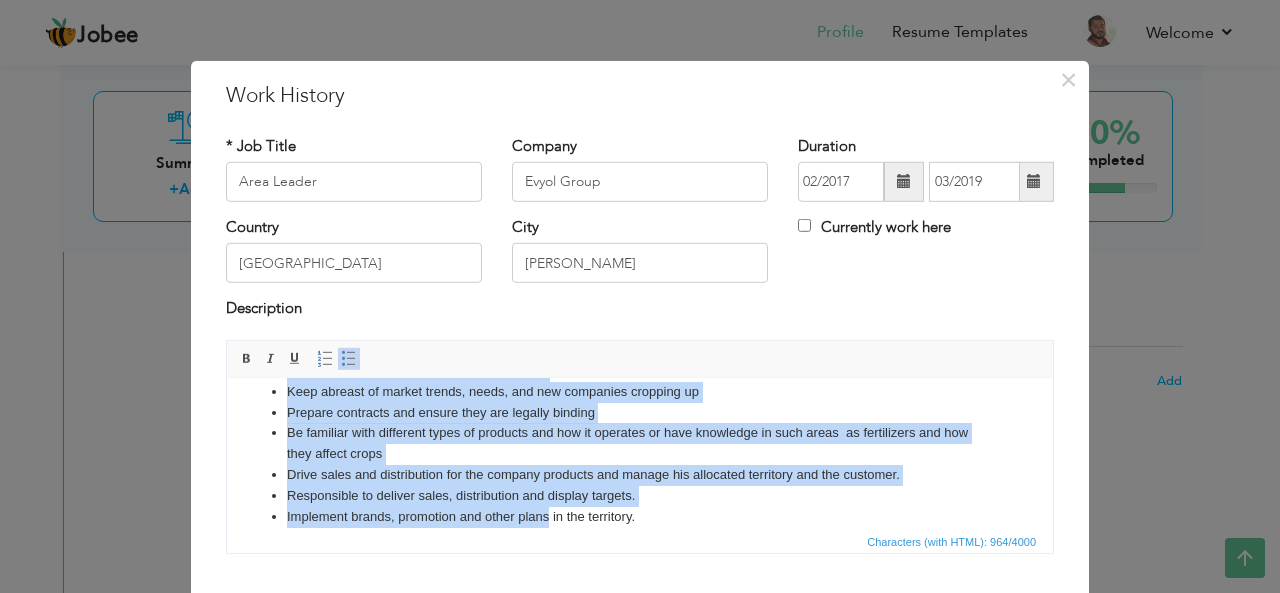 scroll, scrollTop: 181, scrollLeft: 0, axis: vertical 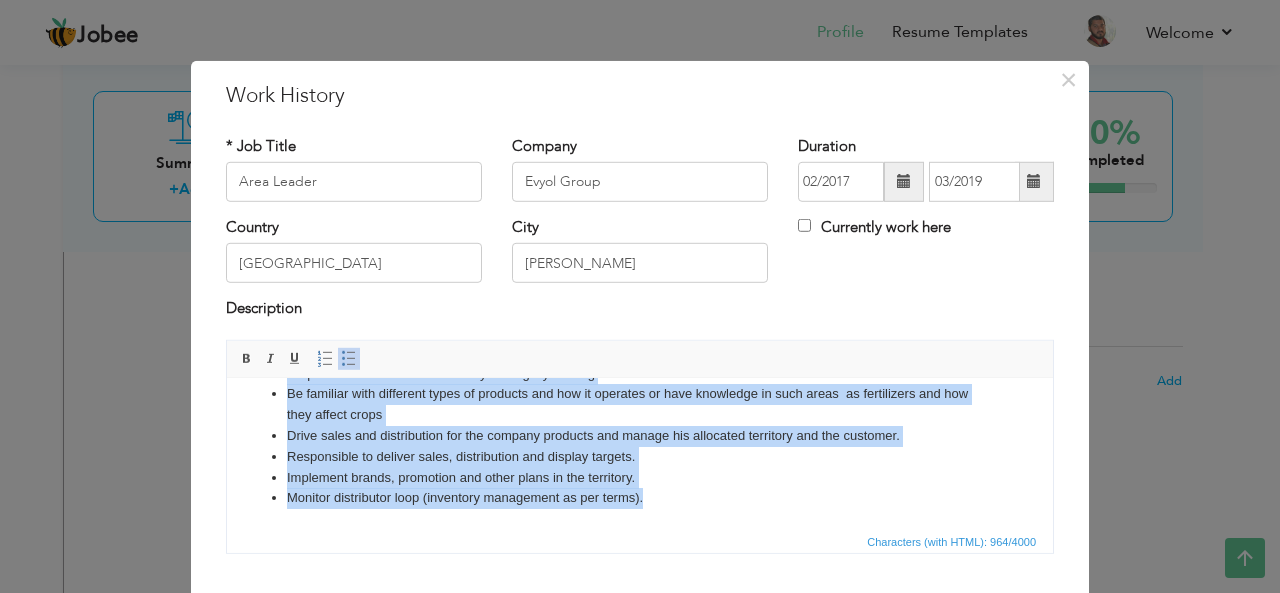 drag, startPoint x: 287, startPoint y: 404, endPoint x: 675, endPoint y: 518, distance: 404.4008 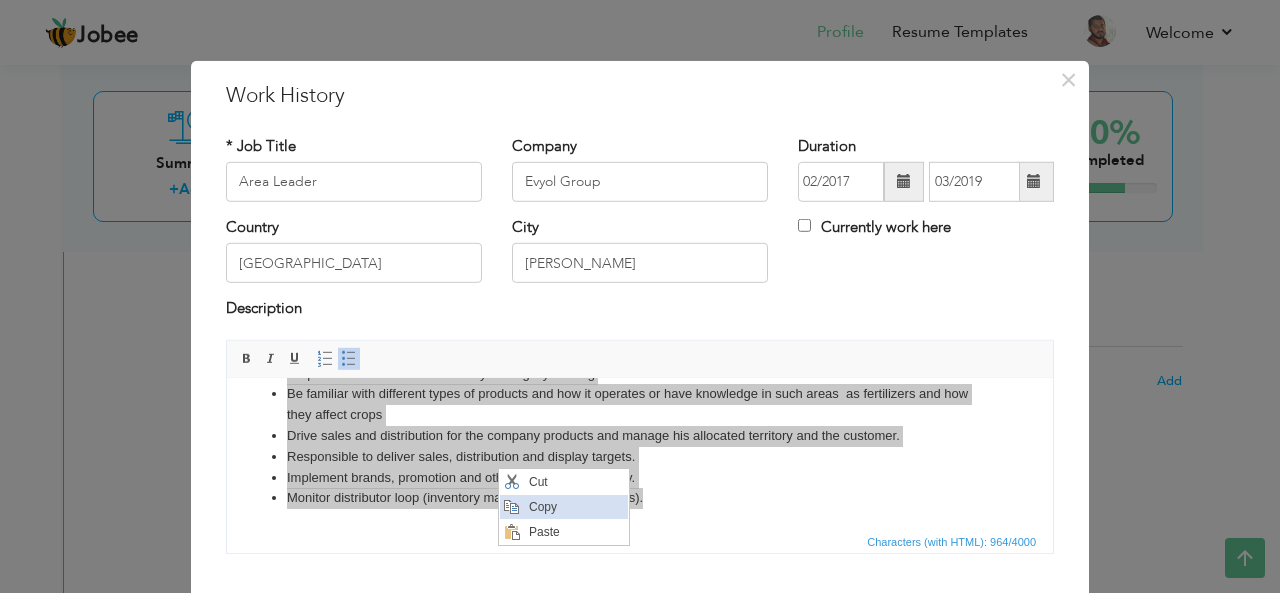 click on "Copy" at bounding box center (575, 506) 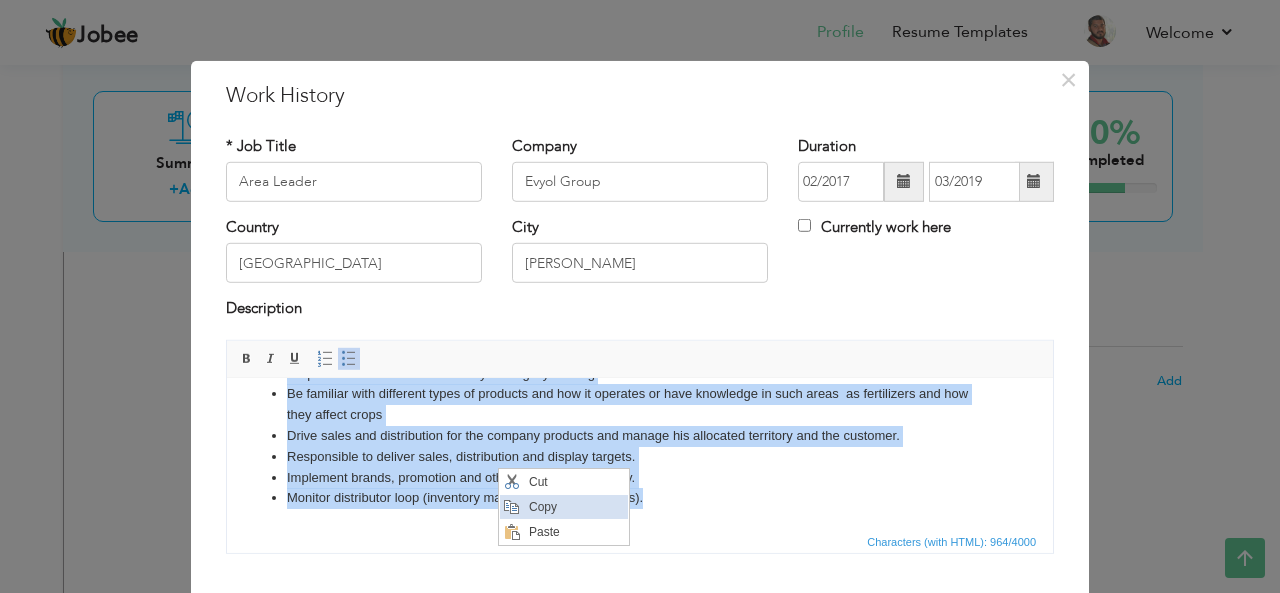 copy on "Work on building a book of business by calling potential customers or going to their business. Check to see if orders are in stock. Recommend a different and more efficient product. Conduct business transactions. Work different territories. Attend conferences to discover new products Keep abreast of market trends, needs, and new companies cropping up Prepare contracts and ensure they are legally binding Be familiar with different types of products and how it operates or have knowledge in such areas  as fertilizers and how they affect crops Drive sales and distribution for the company products and manage his allocated territory and the customer. Responsible to deliver sales, distribution and display targets. Implement brands, promotion and other plans in the territory. Monitor distributor loop (inventory management as per terms)." 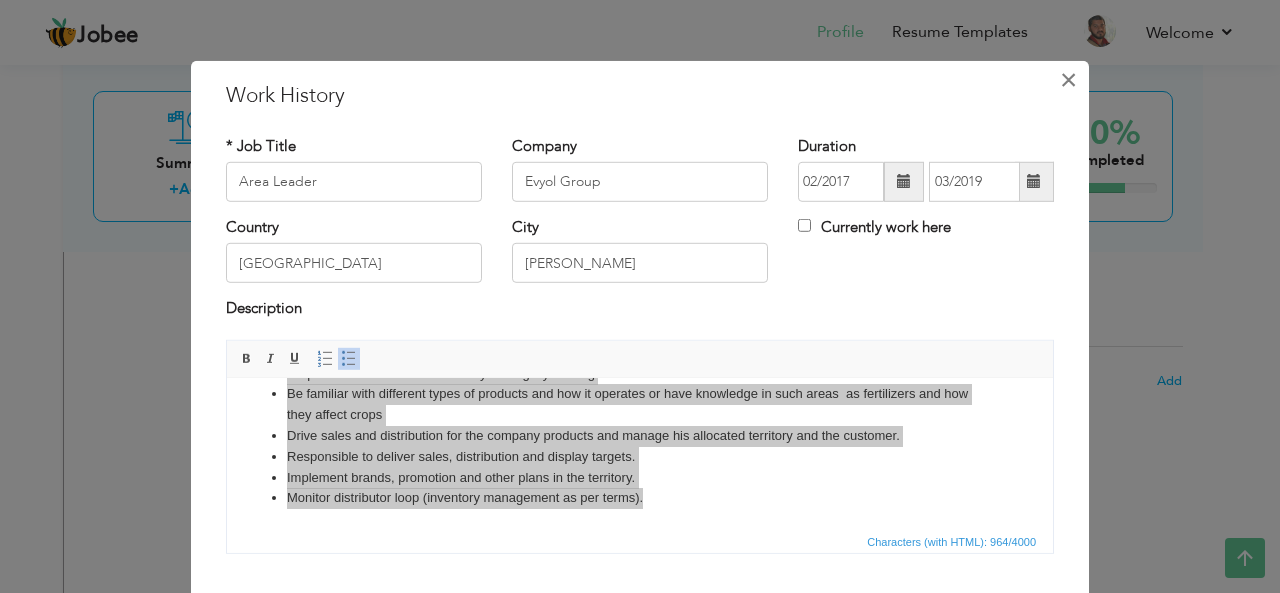 click on "×" at bounding box center [1068, 79] 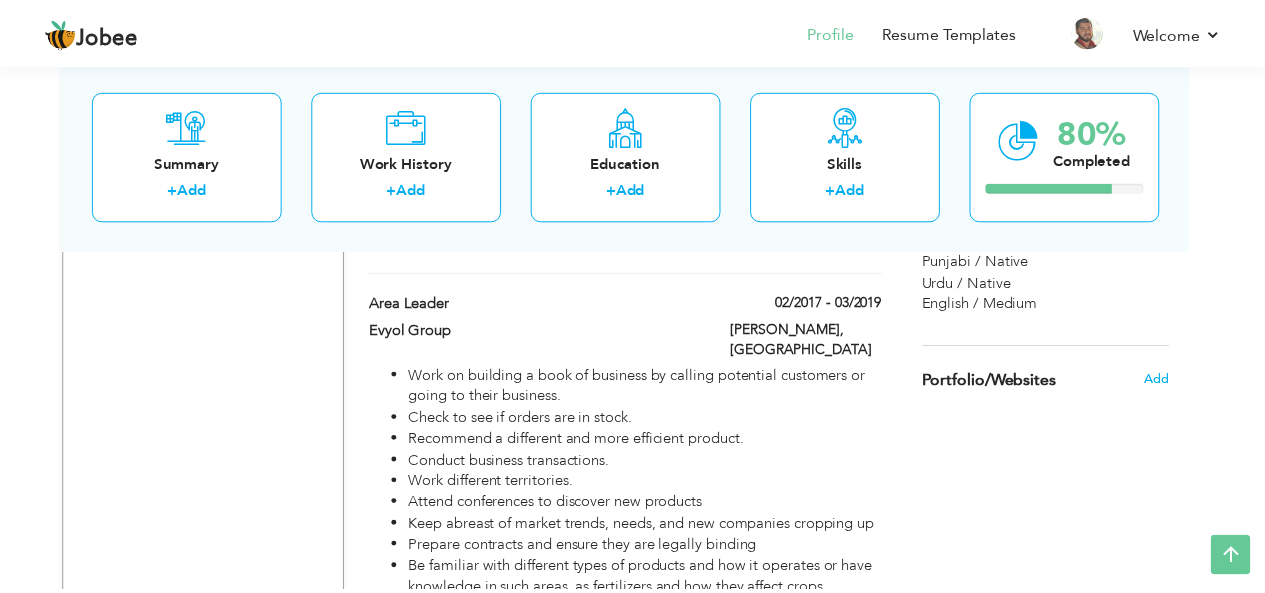 scroll, scrollTop: 0, scrollLeft: 0, axis: both 